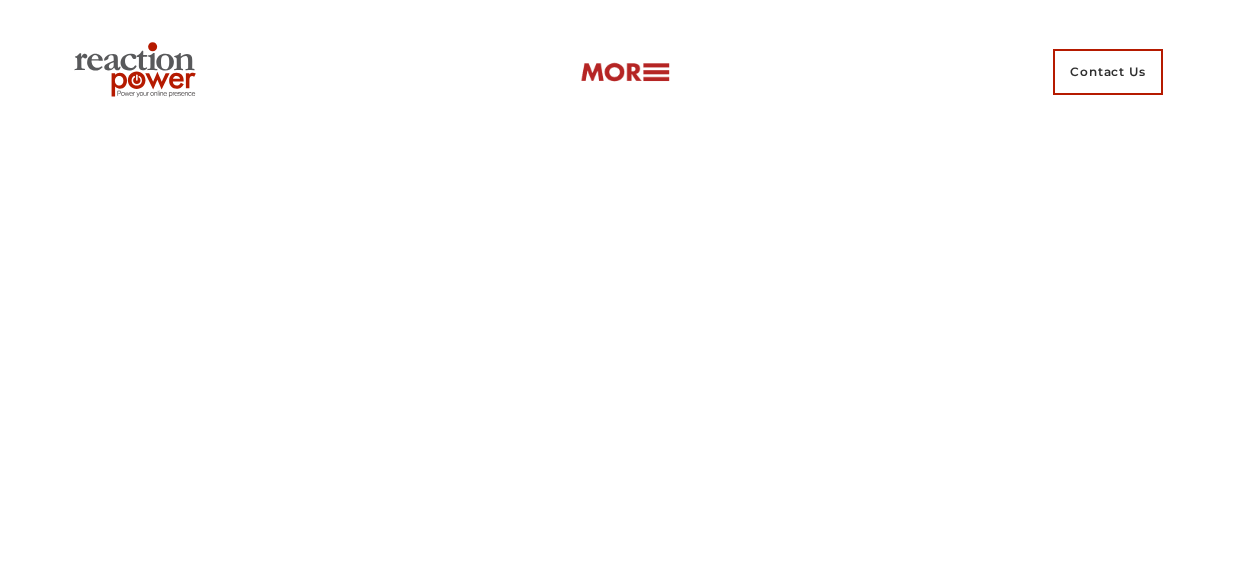 scroll, scrollTop: 0, scrollLeft: 0, axis: both 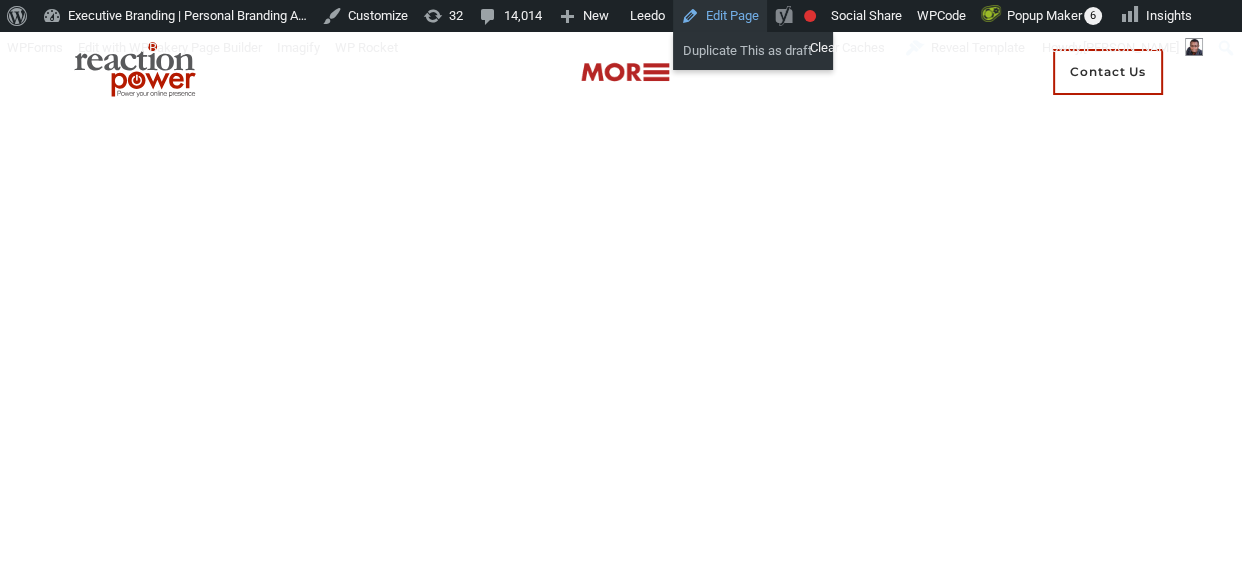 click on "Edit Page" at bounding box center (720, 16) 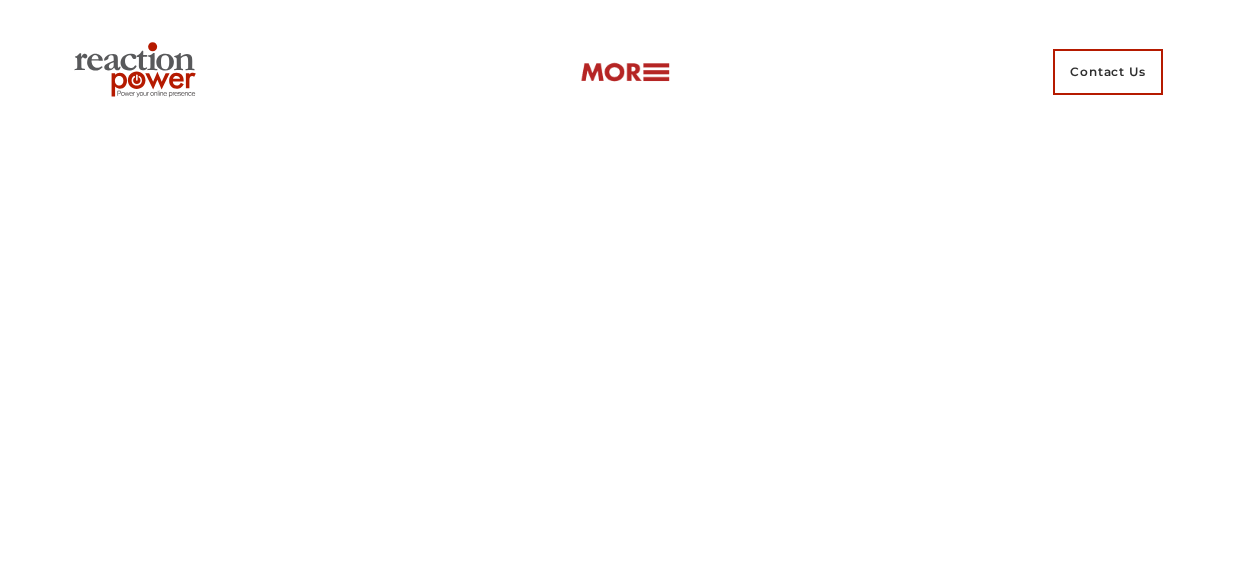 scroll, scrollTop: 0, scrollLeft: 0, axis: both 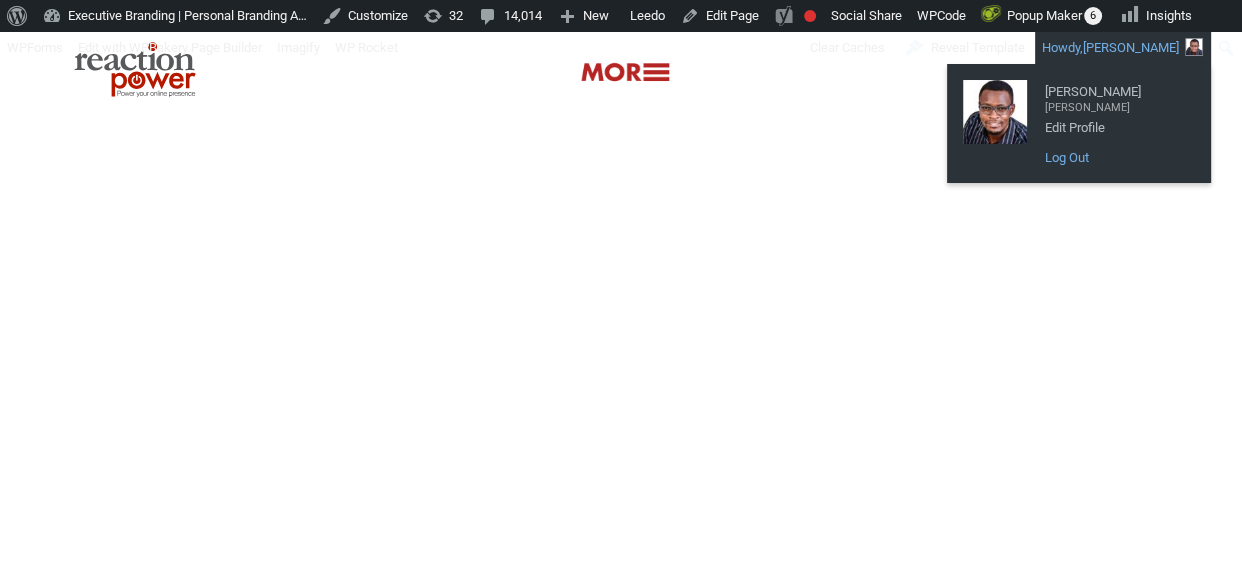 click on "Log Out" at bounding box center [1115, 158] 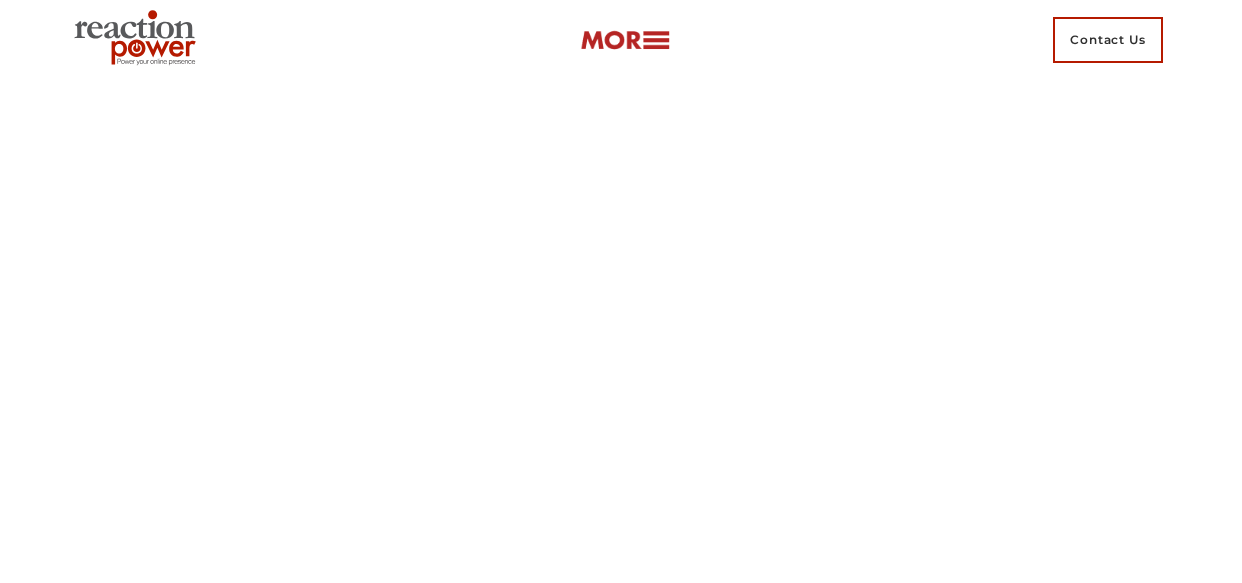 scroll, scrollTop: 0, scrollLeft: 0, axis: both 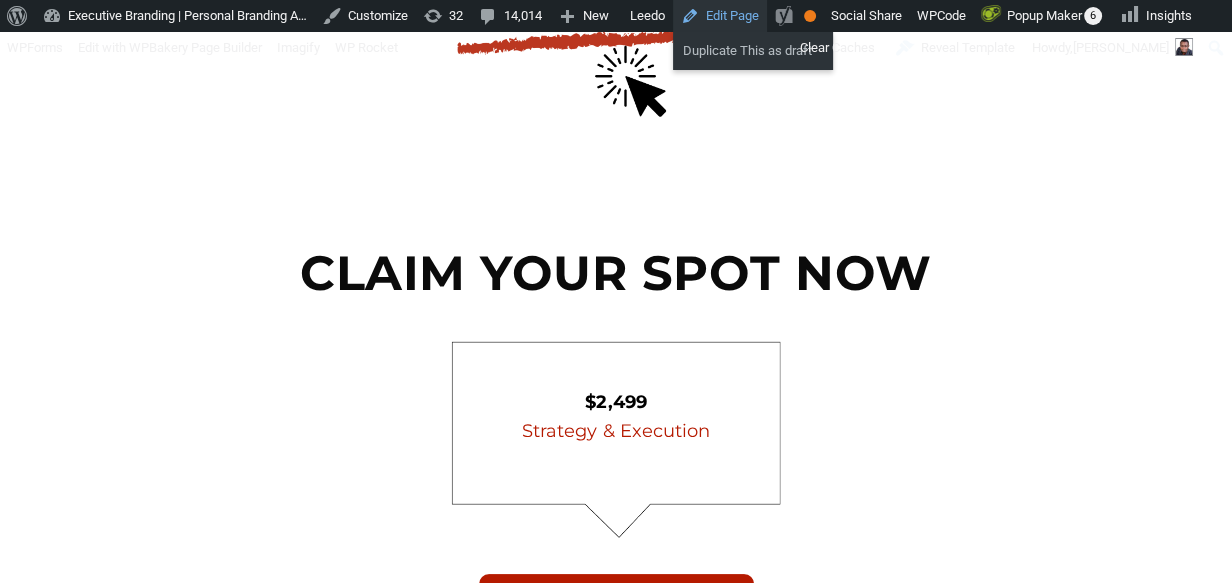 click on "Edit Page" at bounding box center [720, 16] 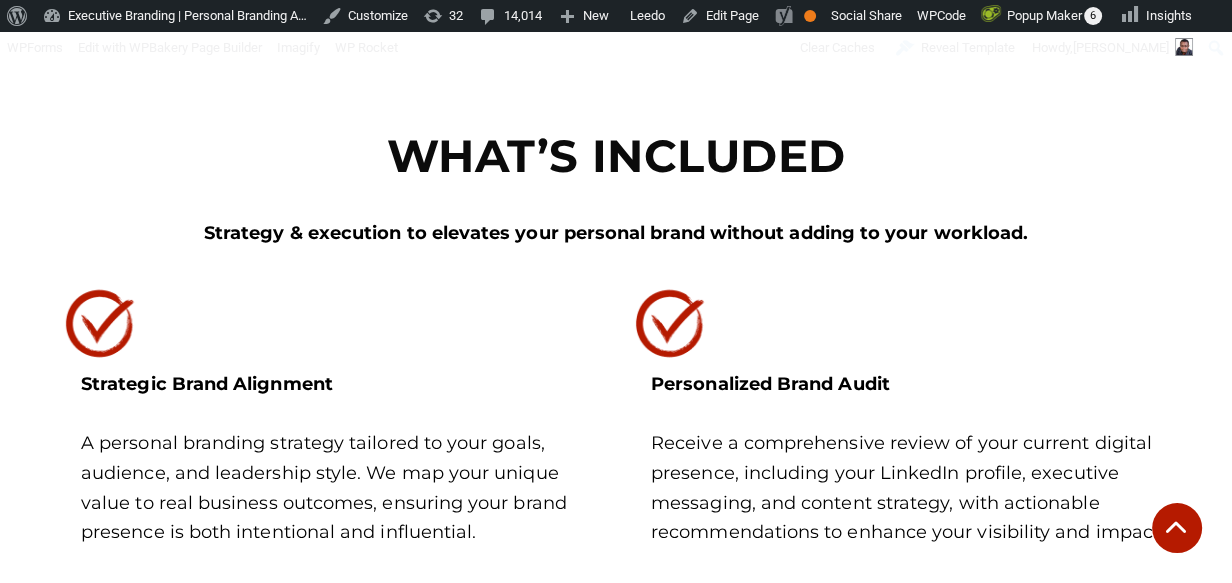 scroll, scrollTop: 2794, scrollLeft: 0, axis: vertical 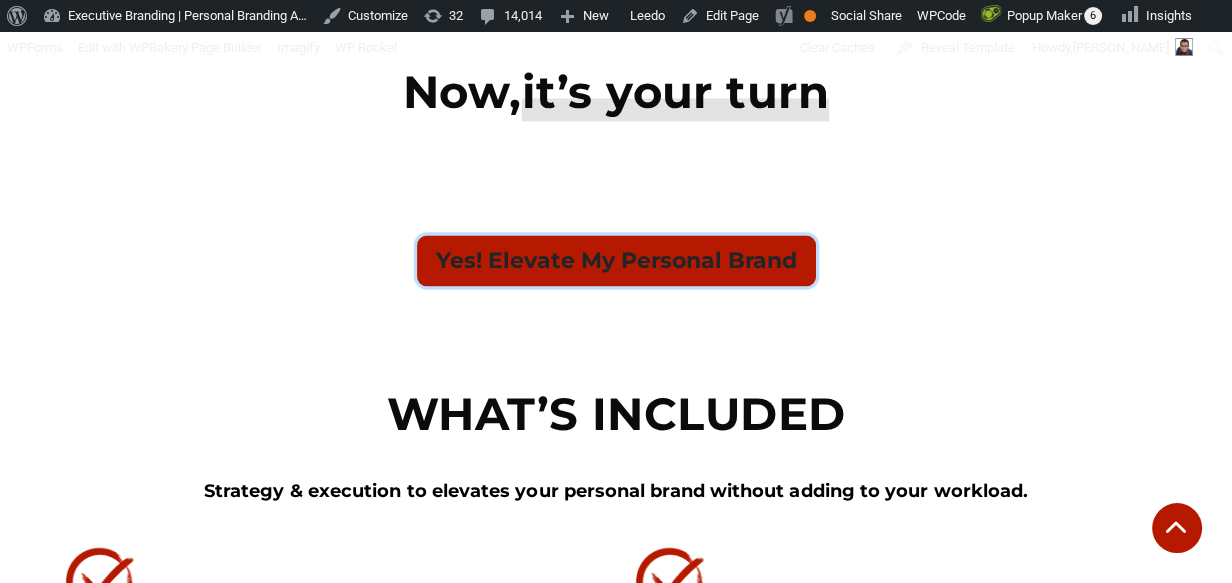 click on "Yes! Elevate My Personal Brand" at bounding box center [616, 260] 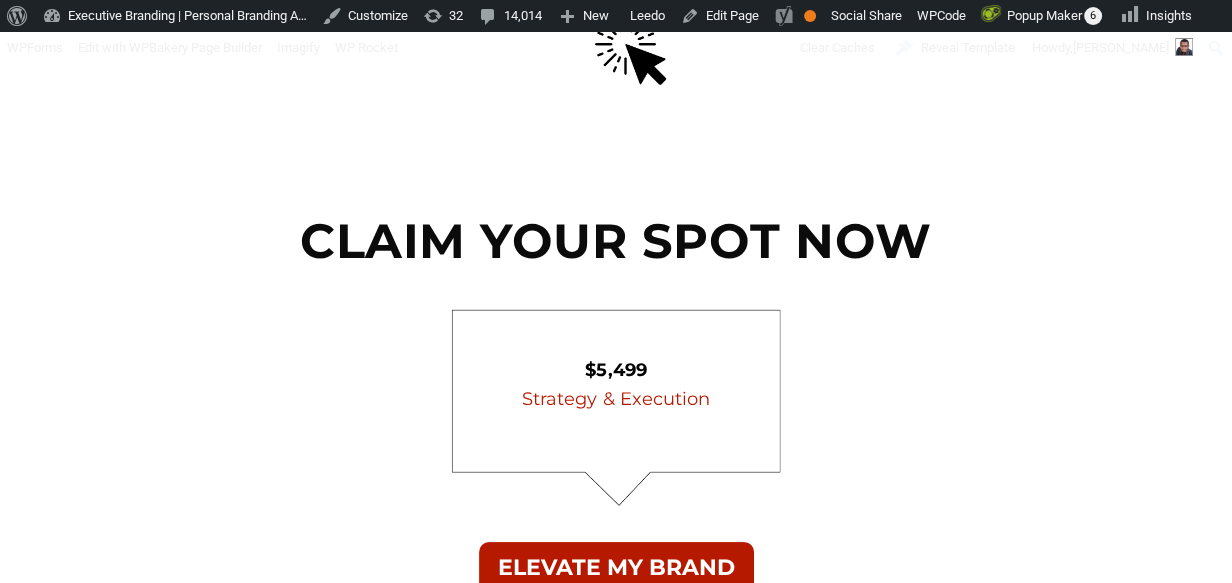 scroll, scrollTop: 6986, scrollLeft: 0, axis: vertical 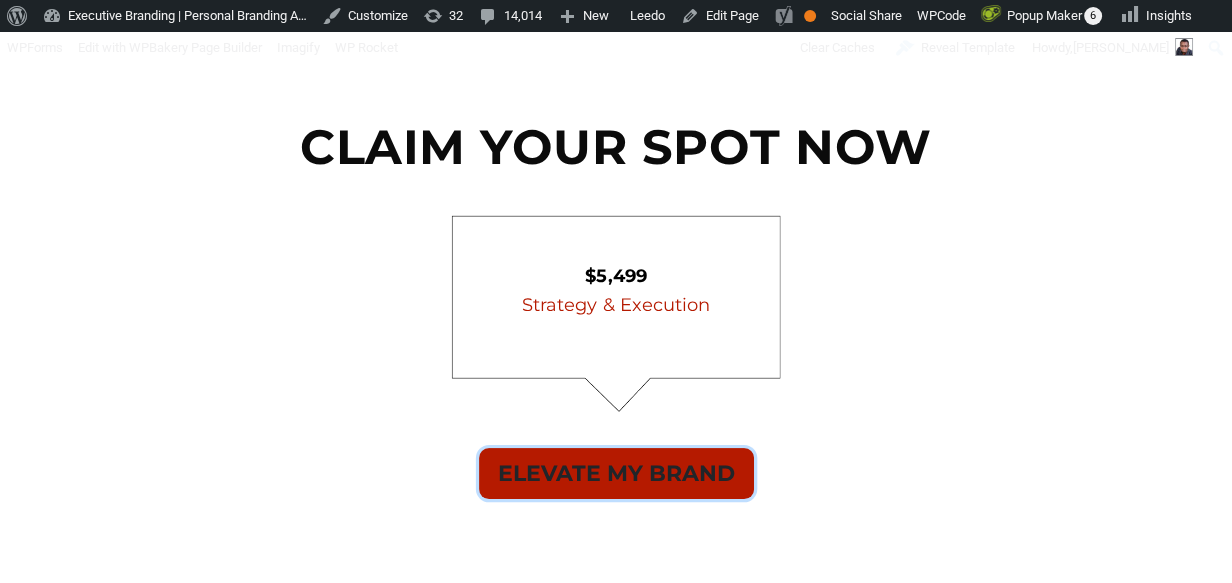 click on "ELEVATE MY BRAND" at bounding box center [616, 473] 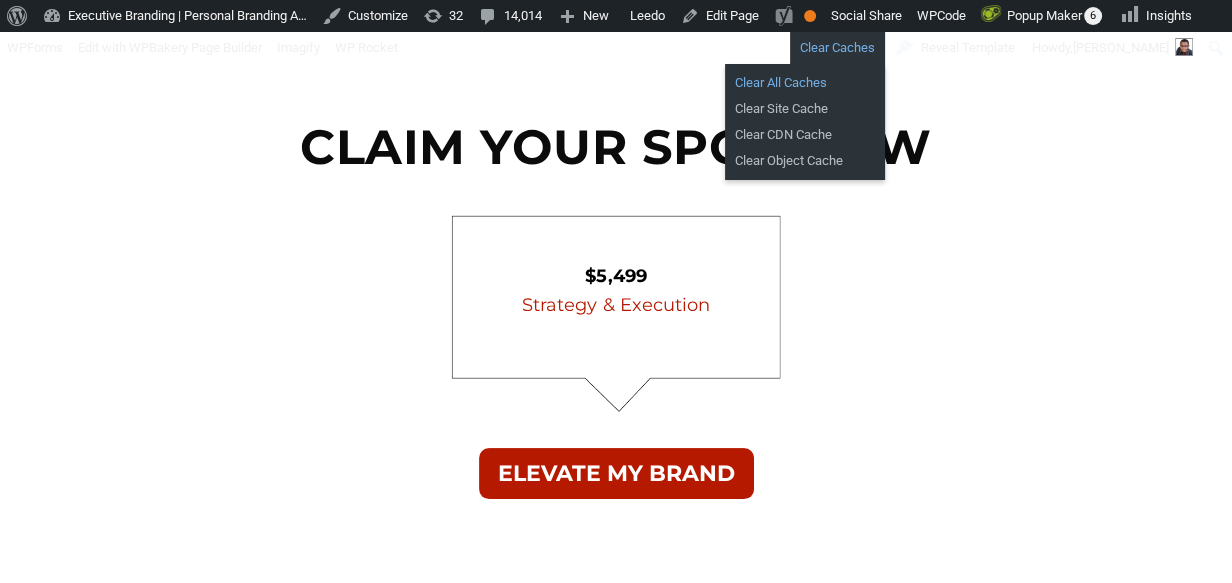 click on "Clear All Caches" at bounding box center (805, 83) 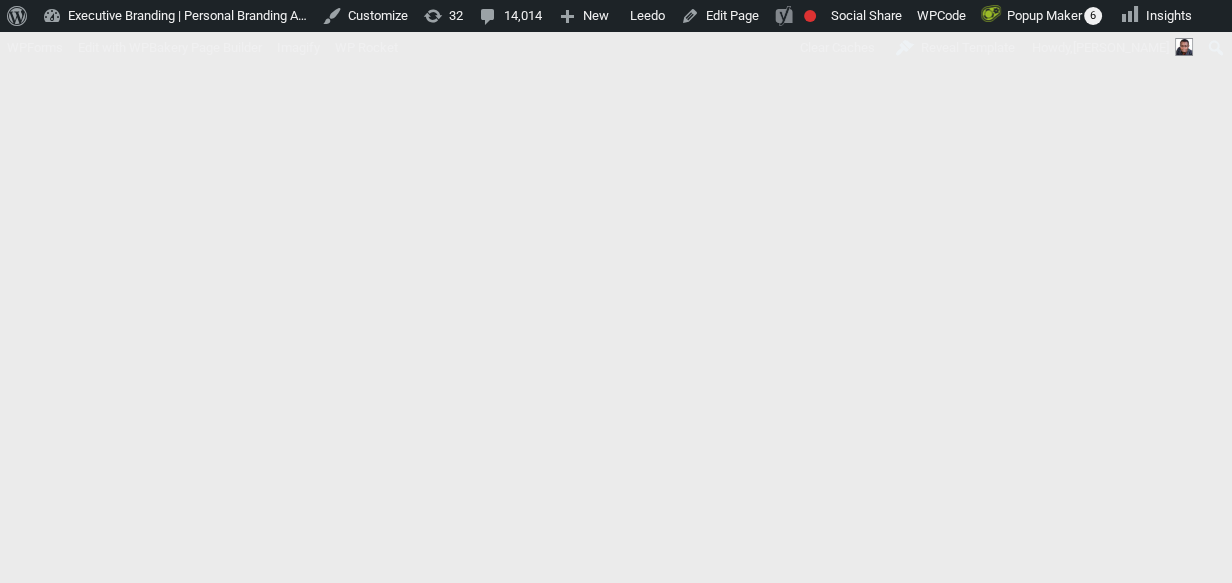 scroll, scrollTop: 0, scrollLeft: 0, axis: both 